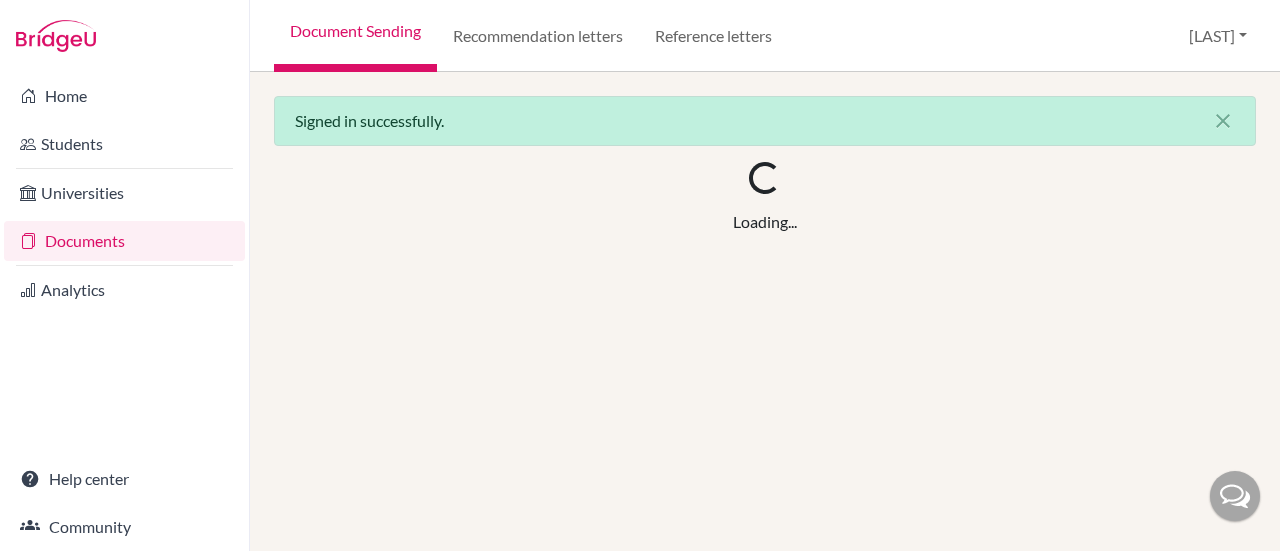 scroll, scrollTop: 0, scrollLeft: 0, axis: both 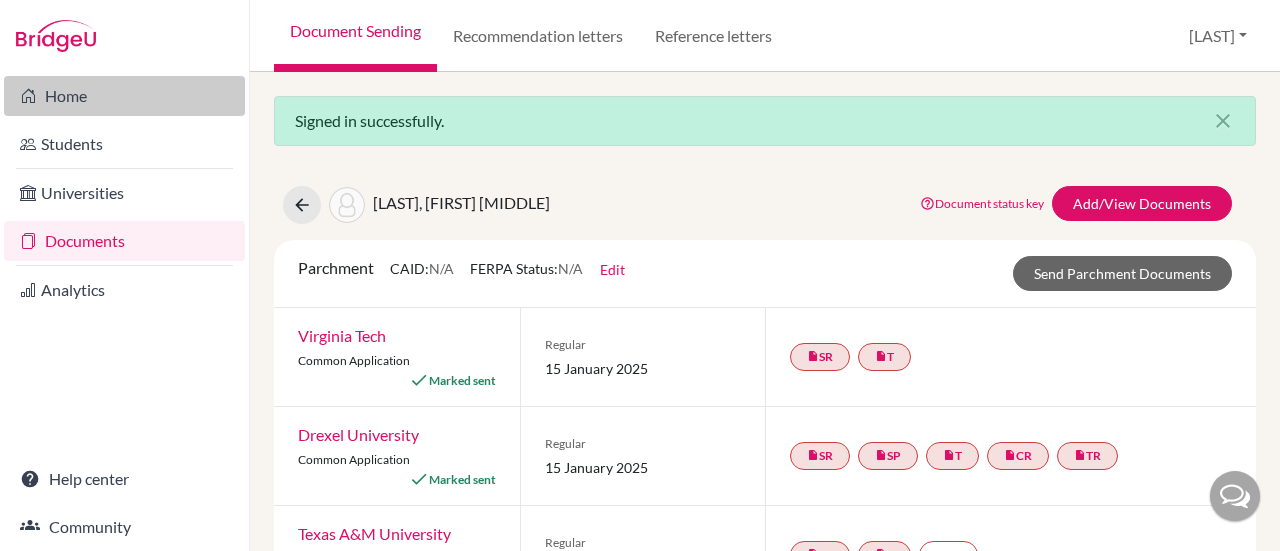 click on "Home" at bounding box center [124, 96] 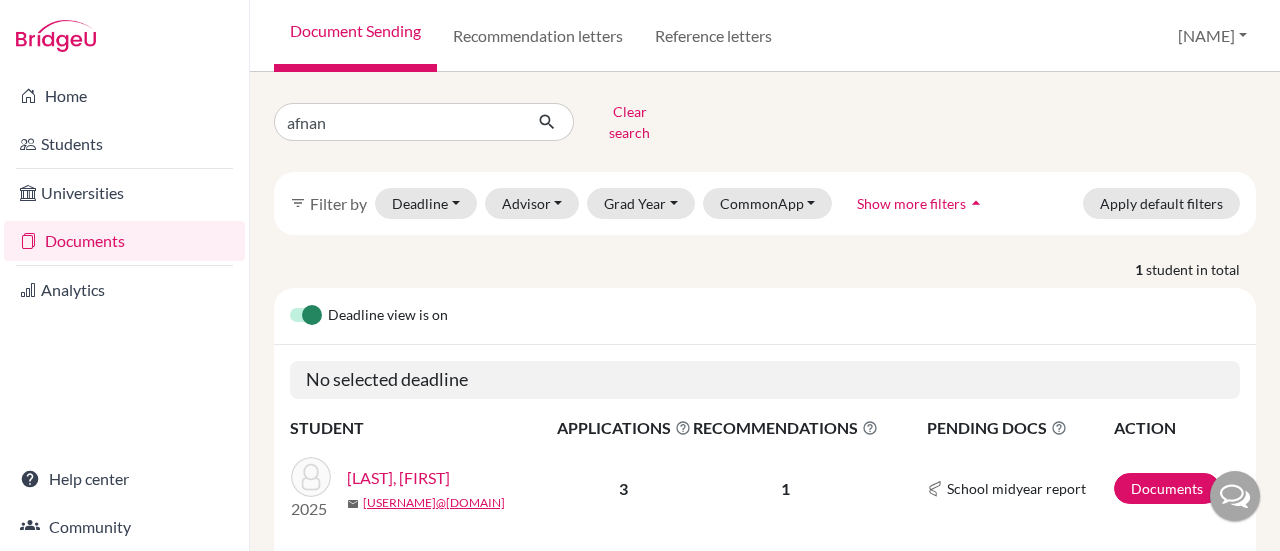 scroll, scrollTop: 0, scrollLeft: 0, axis: both 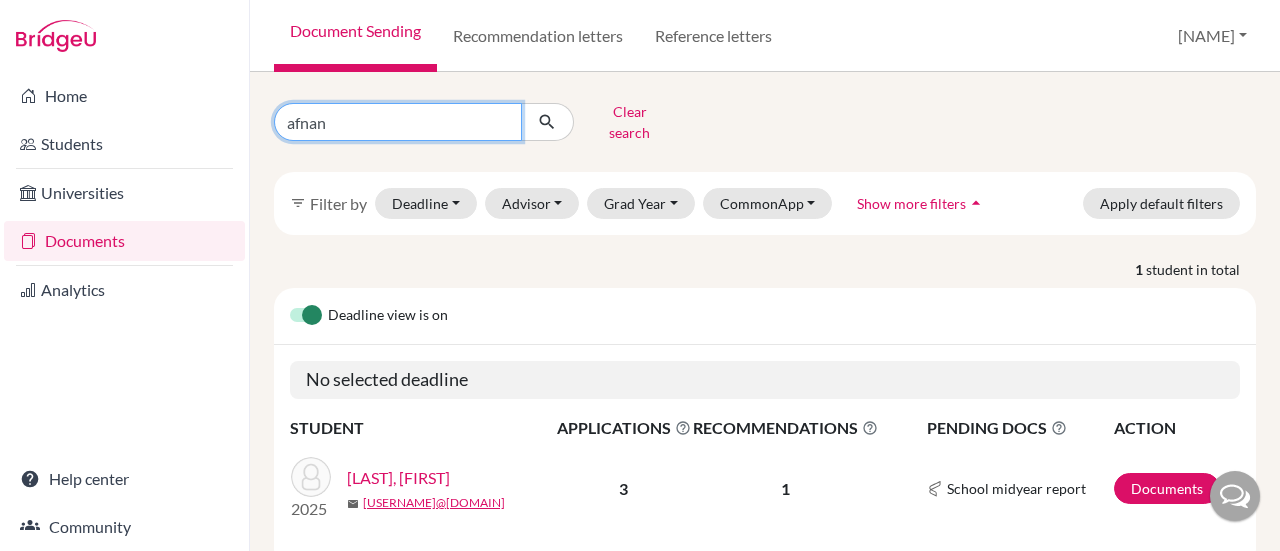 click on "afnan" at bounding box center [398, 122] 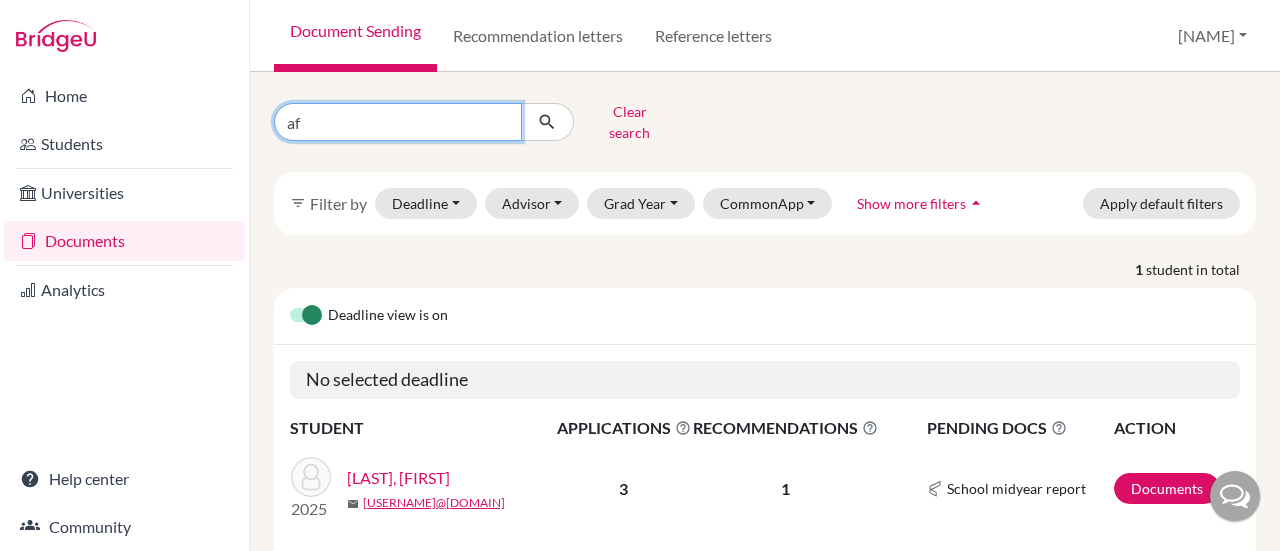 type on "a" 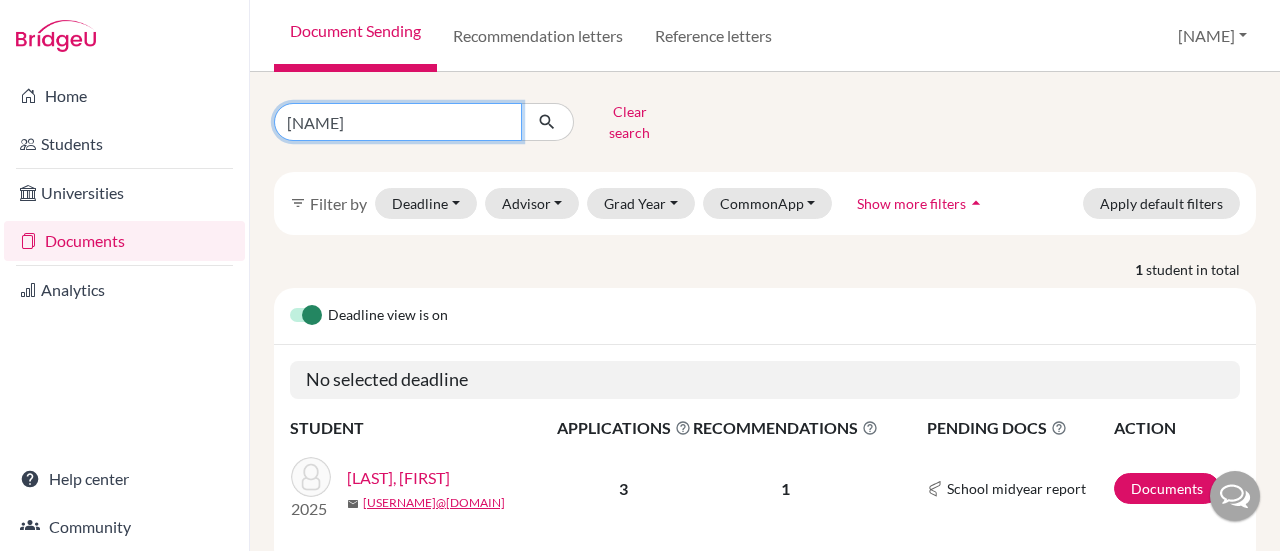 type on "Bahyia" 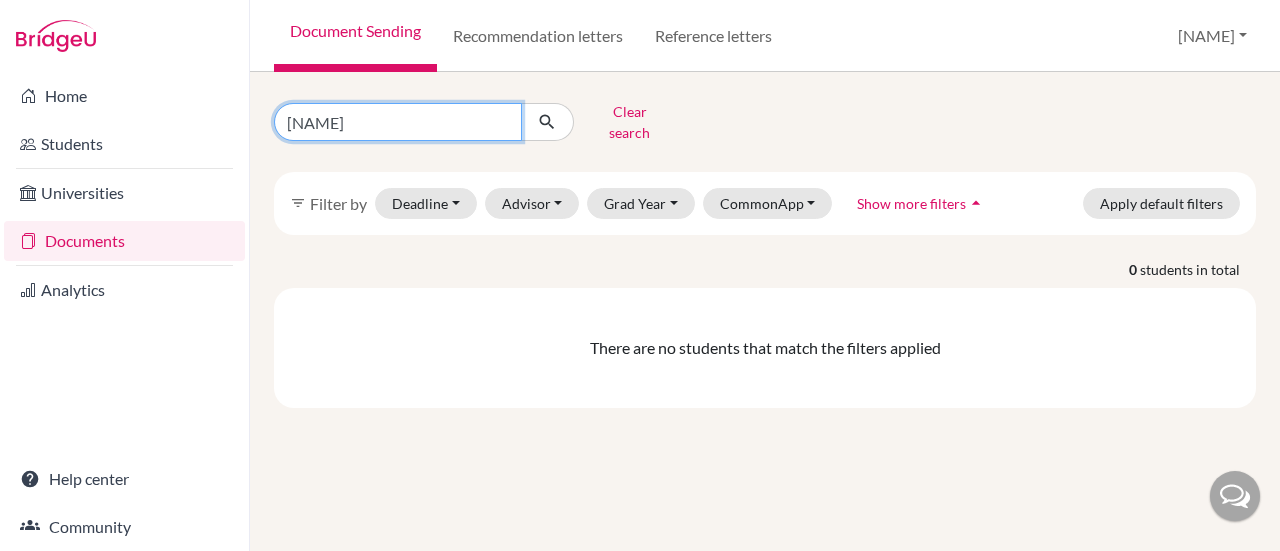 drag, startPoint x: 420, startPoint y: 113, endPoint x: 430, endPoint y: 110, distance: 10.440307 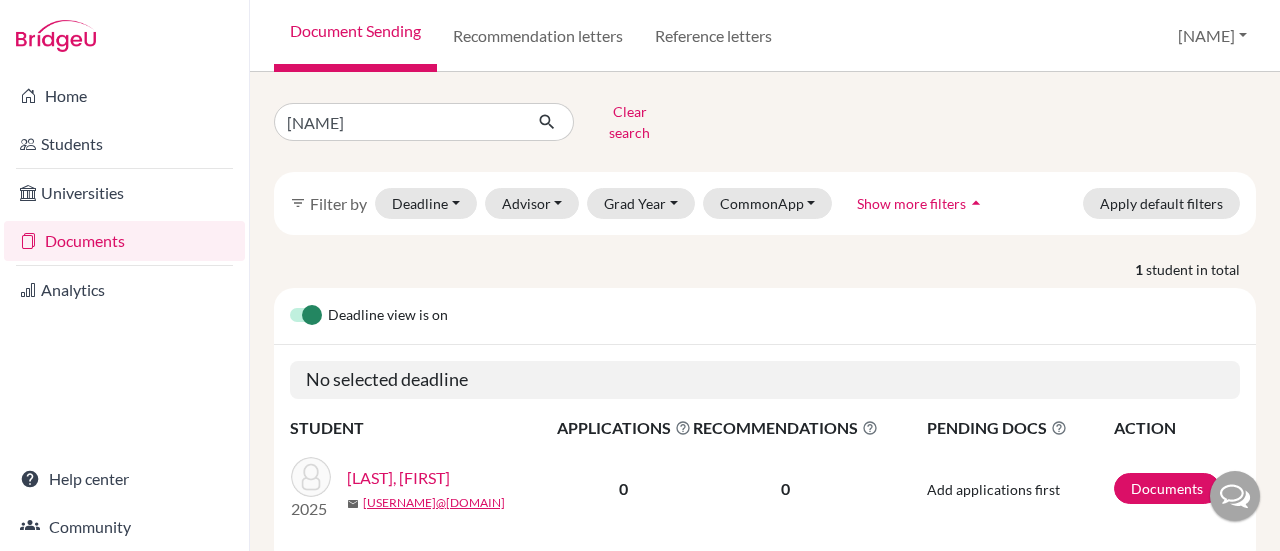 click on "Ahmed, Bahiya" at bounding box center [398, 478] 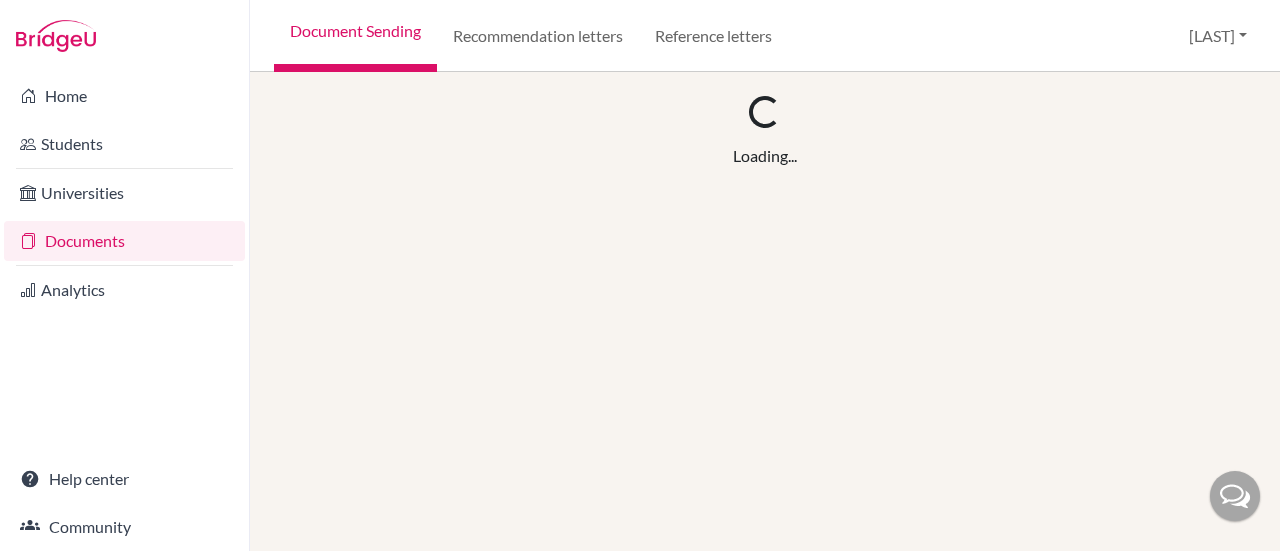 scroll, scrollTop: 0, scrollLeft: 0, axis: both 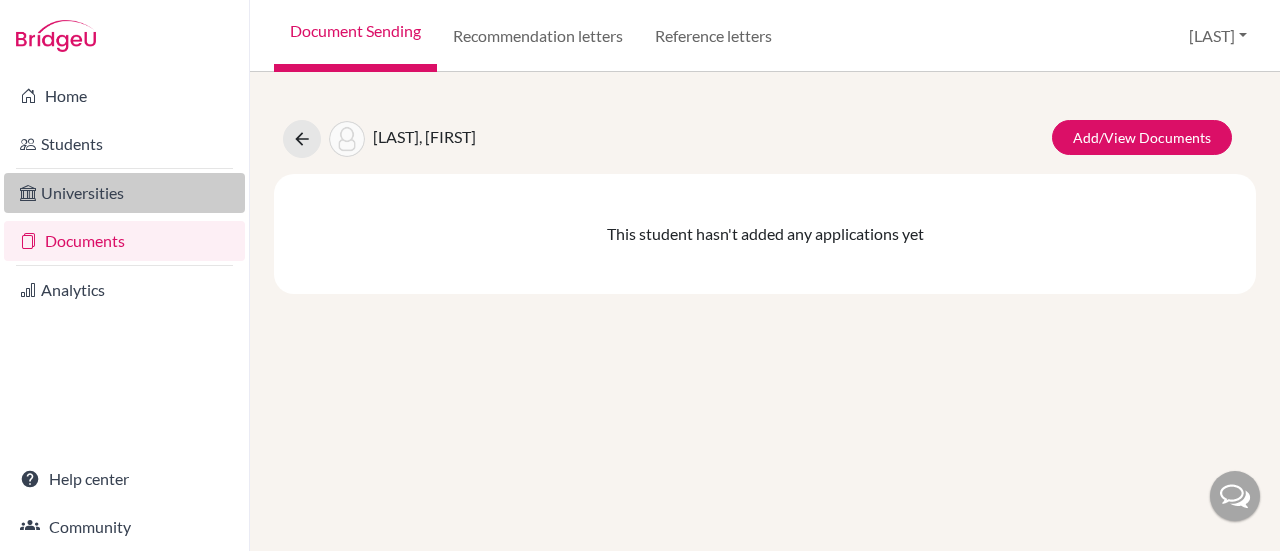 click on "Universities" at bounding box center (124, 193) 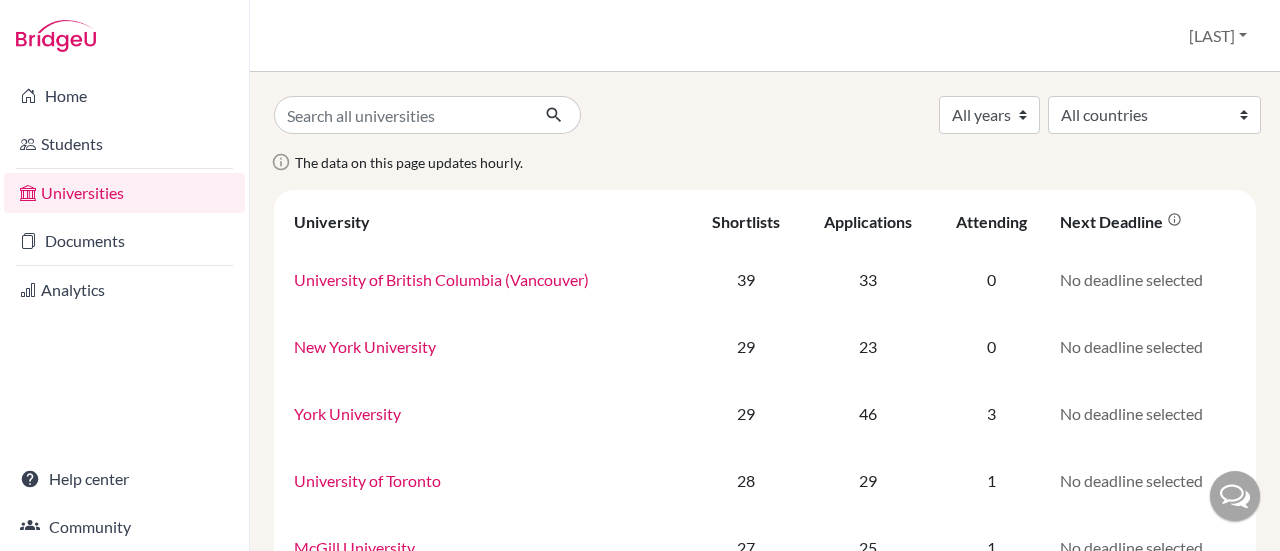 scroll, scrollTop: 0, scrollLeft: 0, axis: both 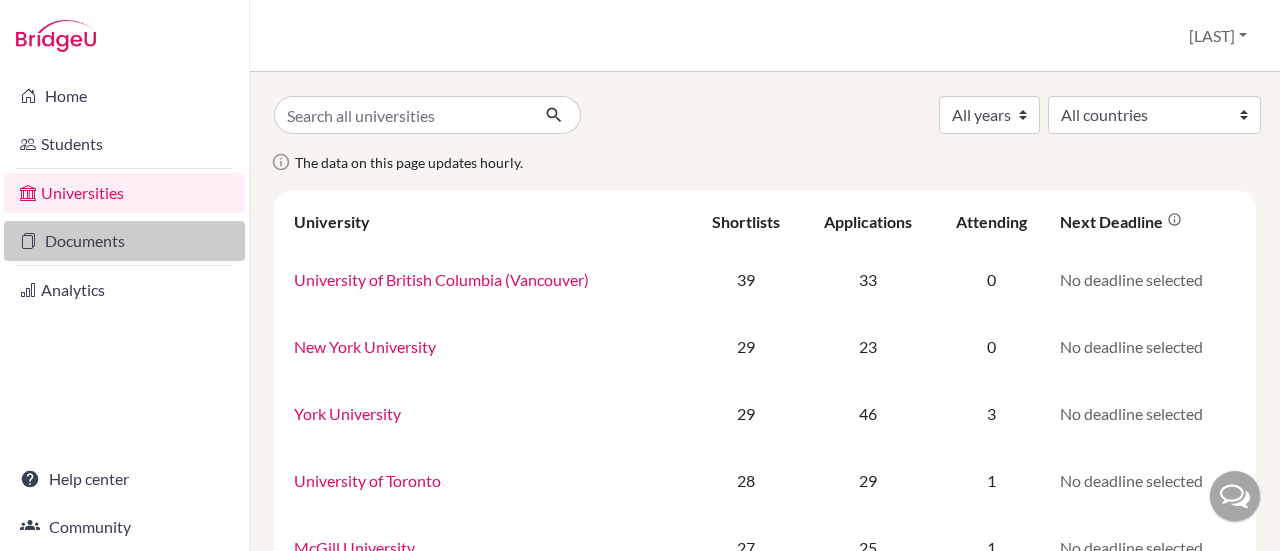 click on "Documents" at bounding box center [124, 241] 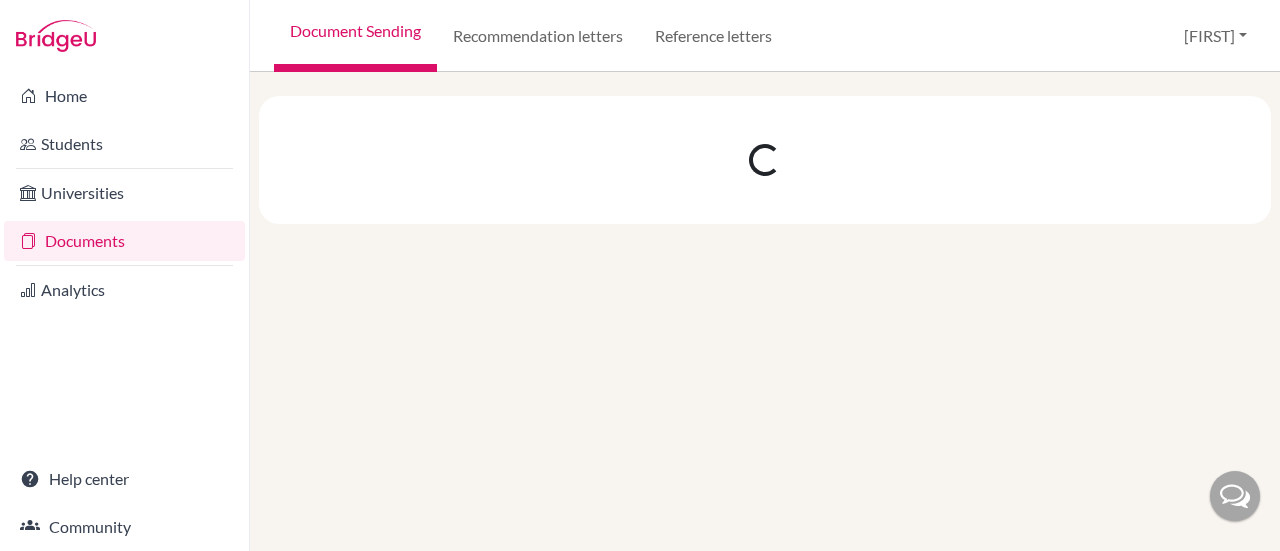 scroll, scrollTop: 0, scrollLeft: 0, axis: both 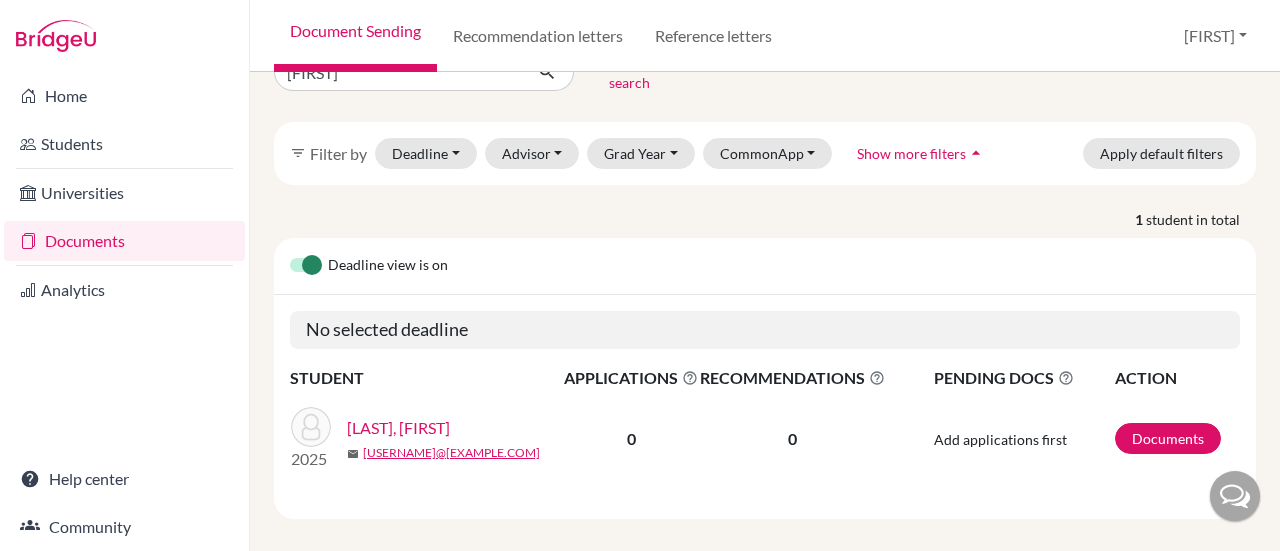 click on "[LAST], [FIRST]" at bounding box center (398, 428) 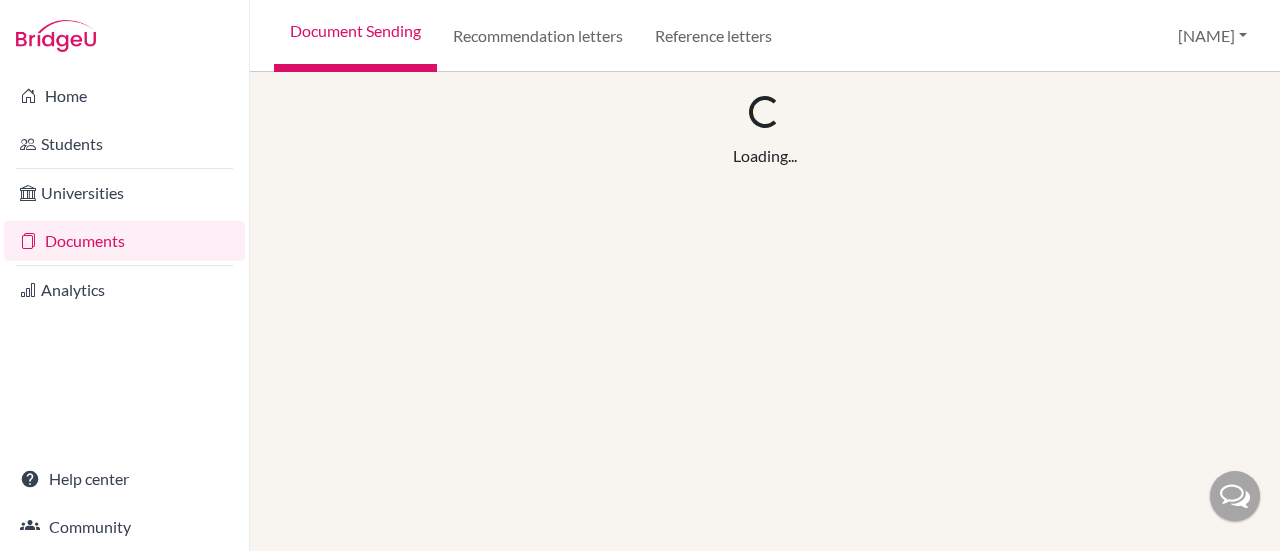 scroll, scrollTop: 0, scrollLeft: 0, axis: both 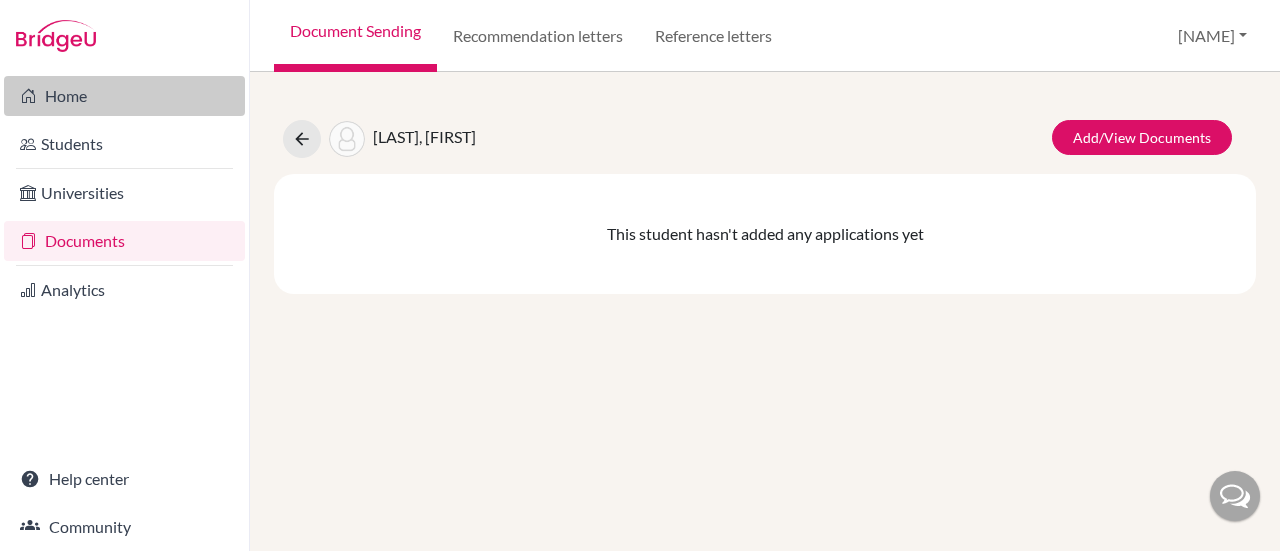 click on "Home" at bounding box center [124, 96] 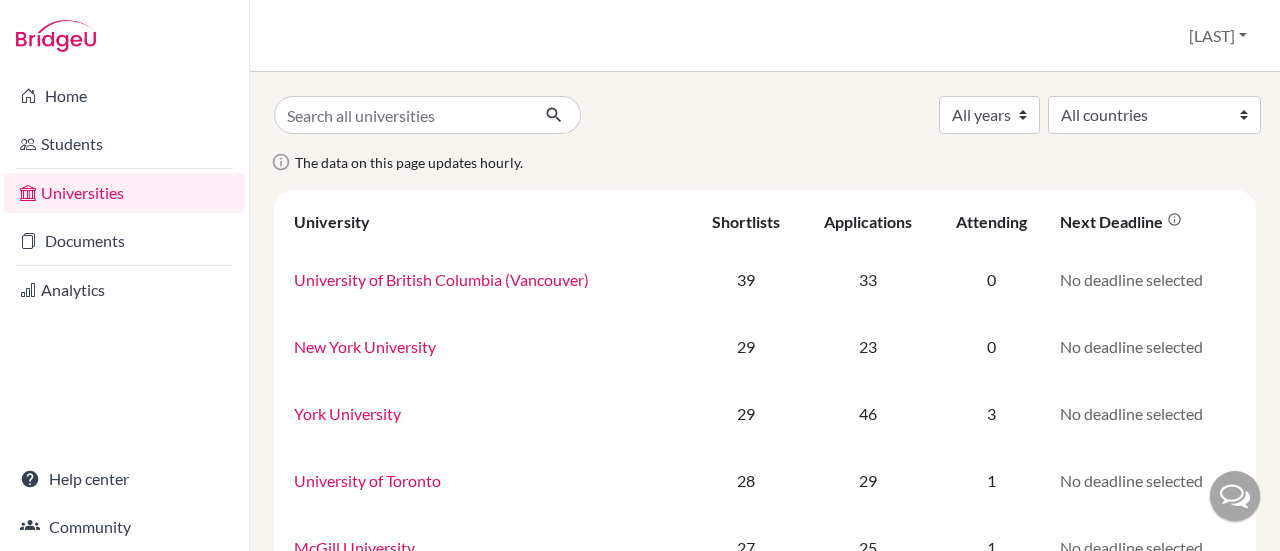 scroll, scrollTop: 0, scrollLeft: 0, axis: both 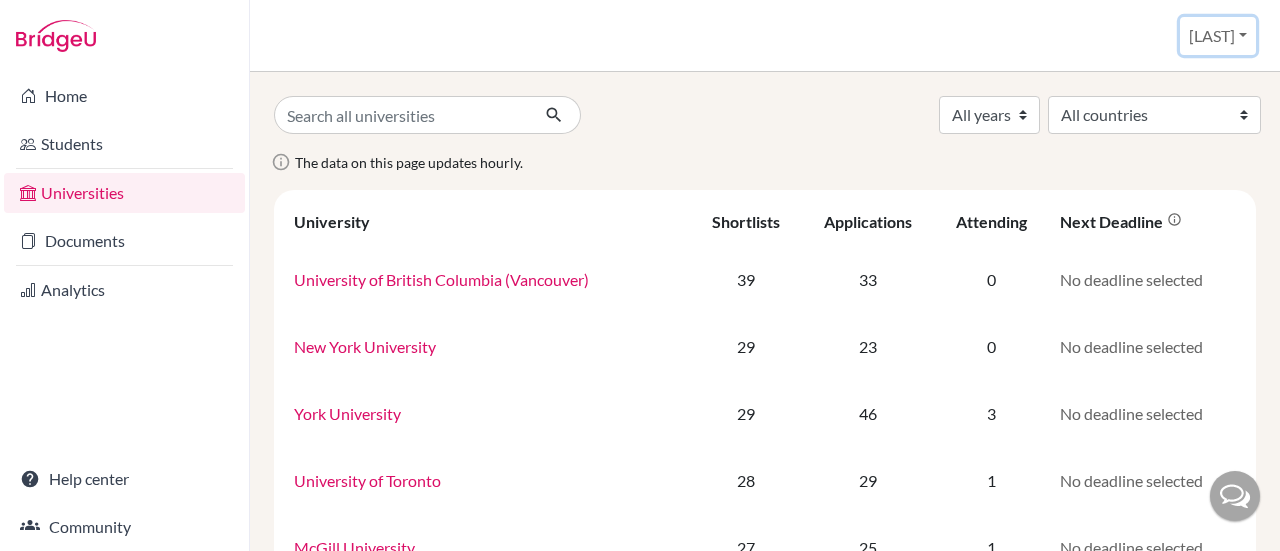 click on "[LAST]" at bounding box center (1218, 36) 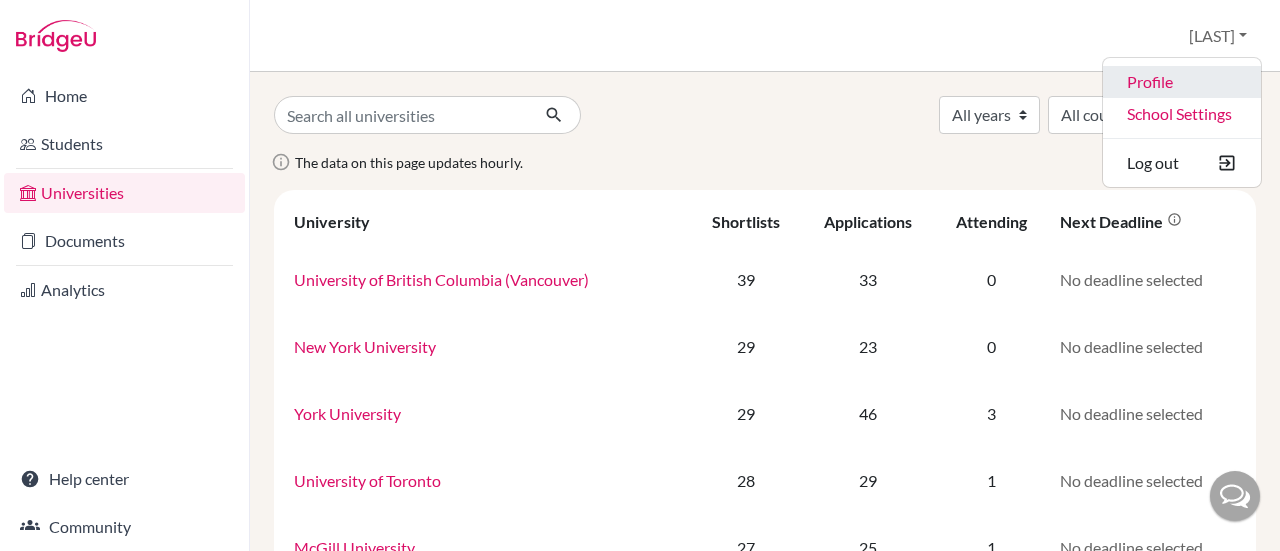 click on "Profile" at bounding box center (1182, 82) 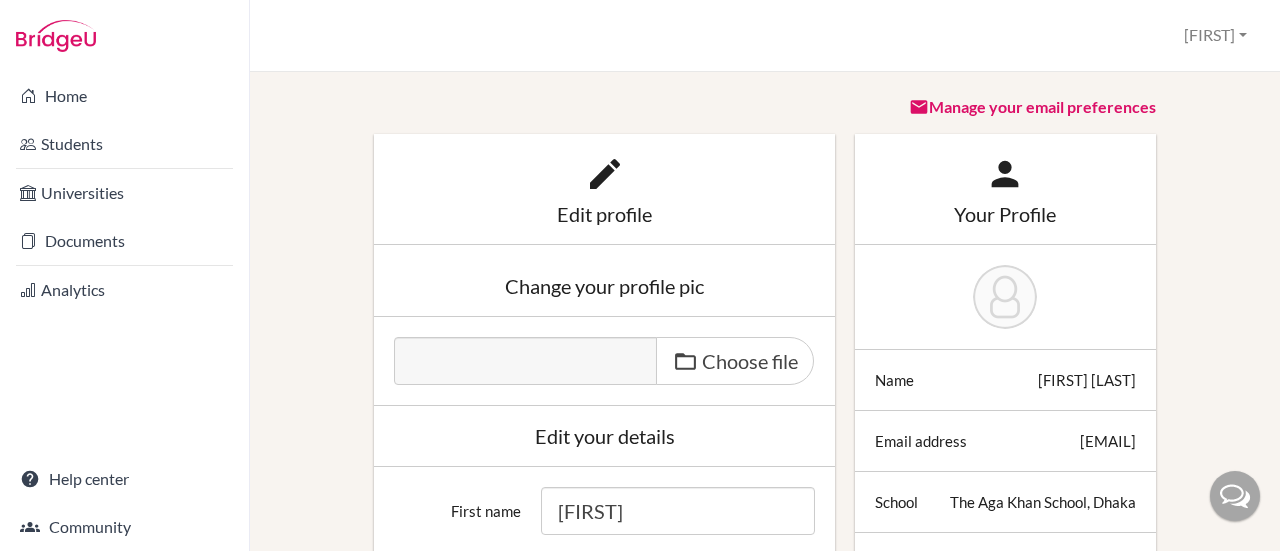 scroll, scrollTop: 0, scrollLeft: 0, axis: both 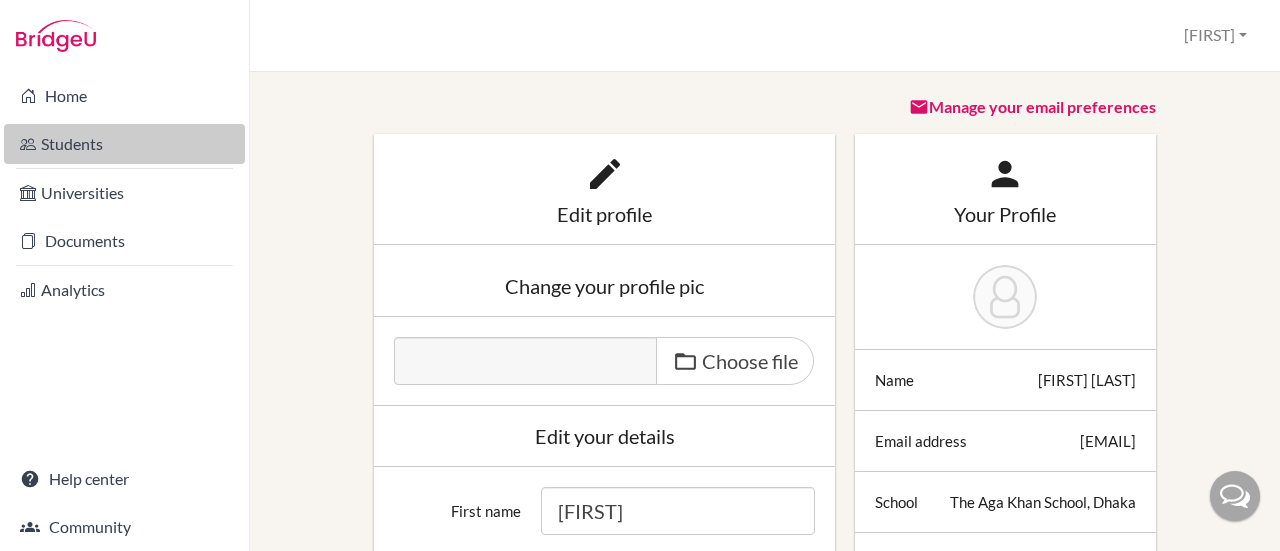 click on "Students" at bounding box center [124, 144] 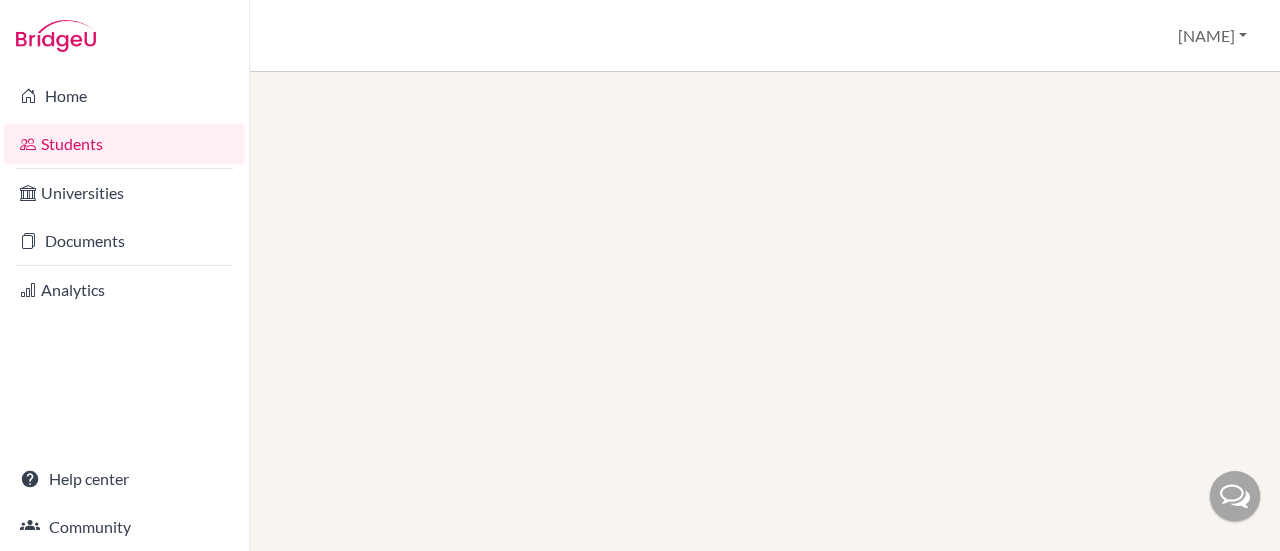 scroll, scrollTop: 0, scrollLeft: 0, axis: both 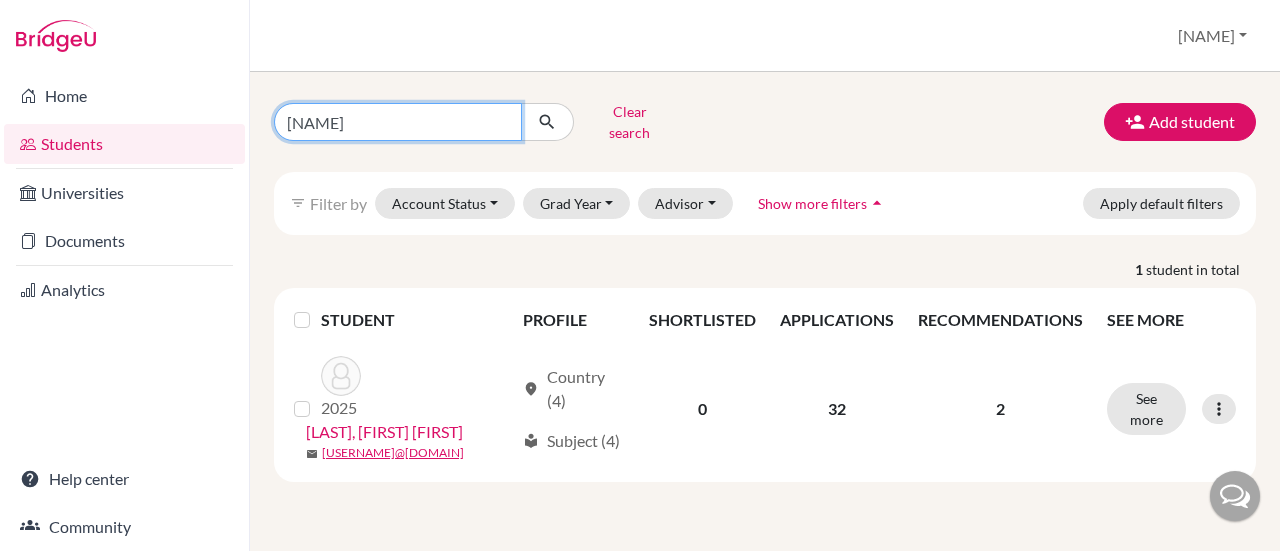 click on "Aribah" at bounding box center (398, 122) 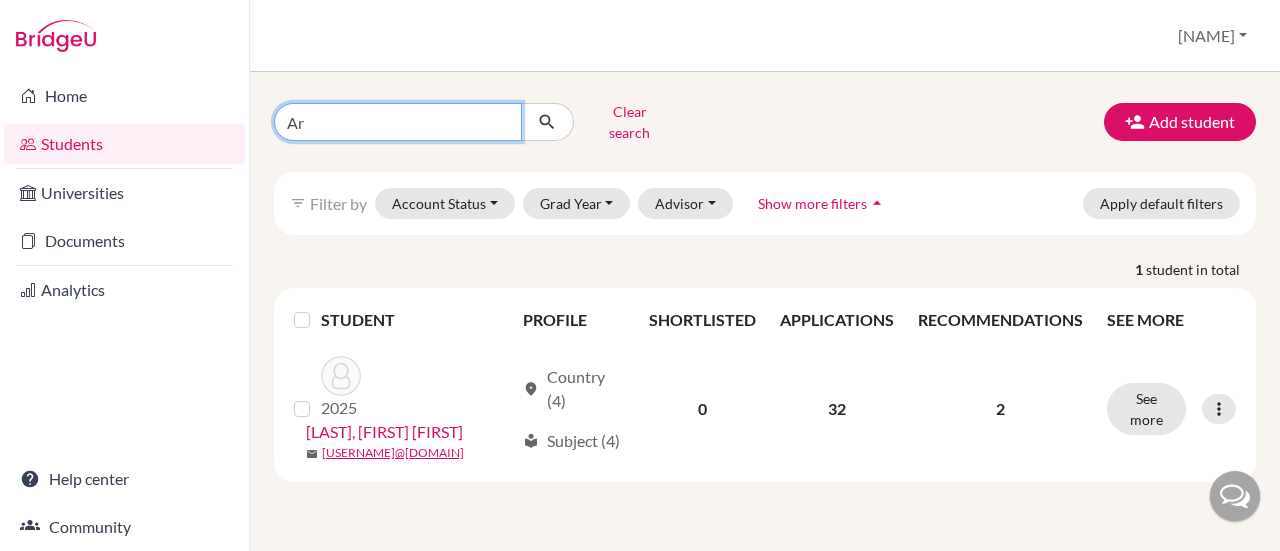 type on "A" 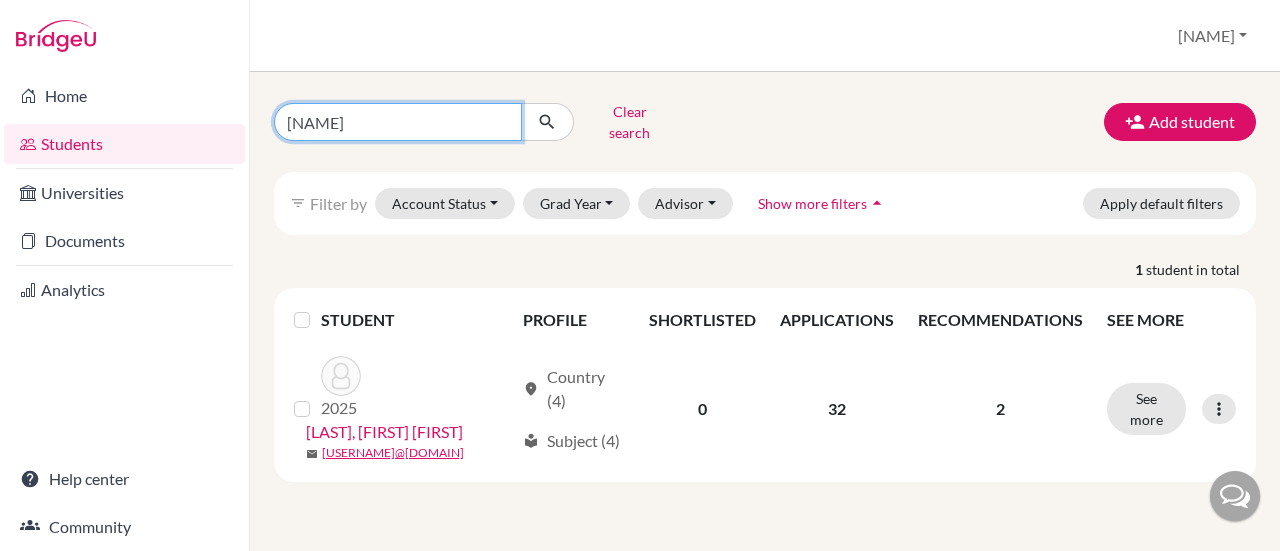 type on "Bahiya" 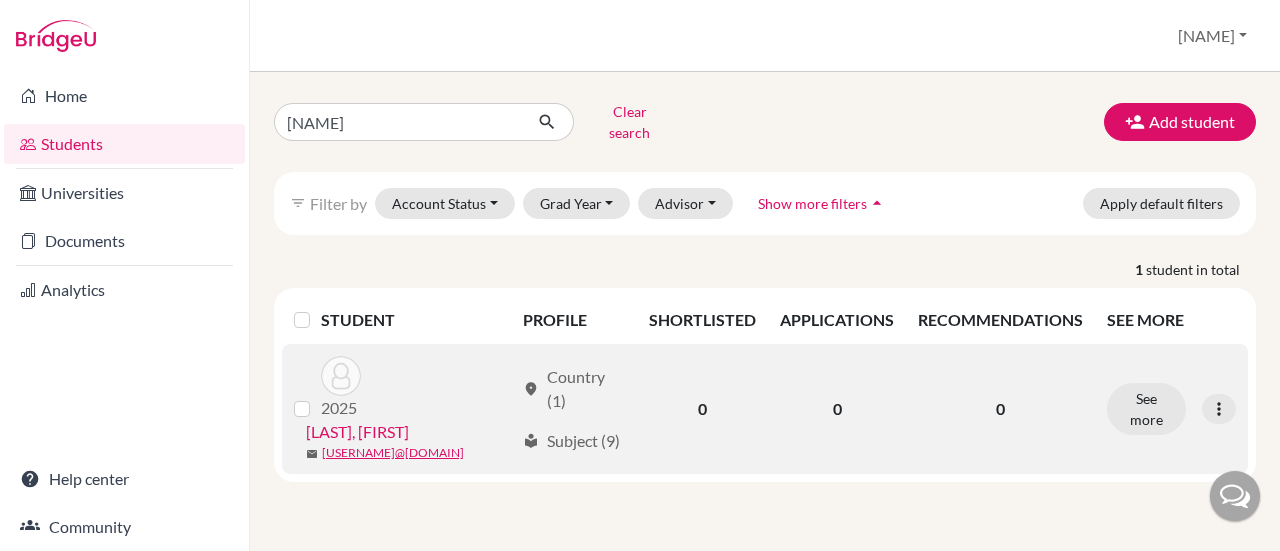 click on "Ahmed, Bahiya" at bounding box center (357, 432) 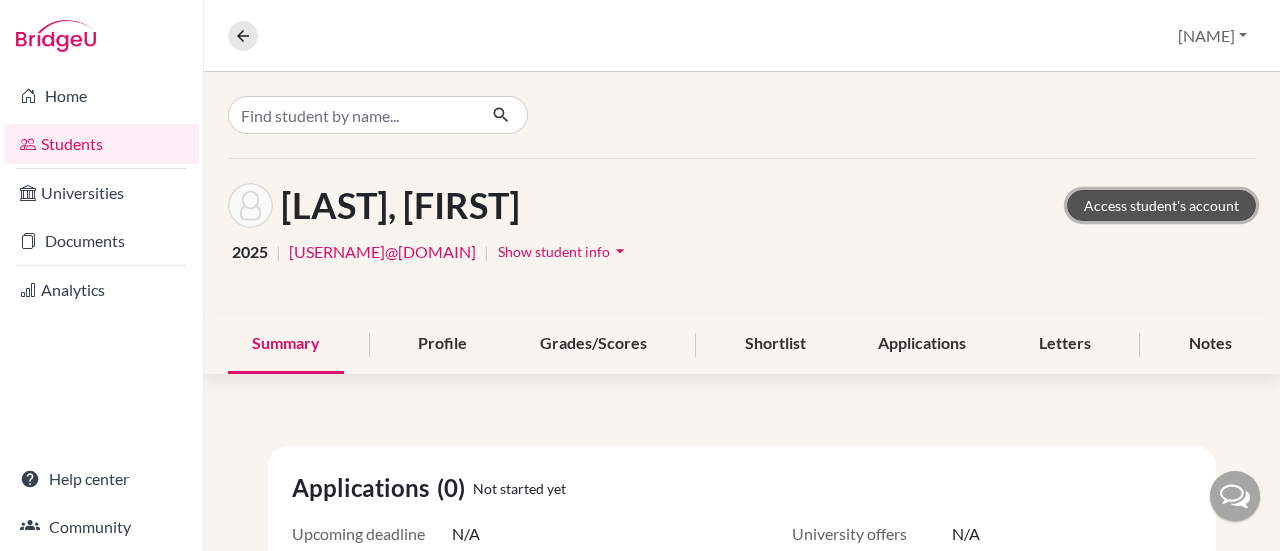 click on "Access student's account" at bounding box center (1161, 205) 